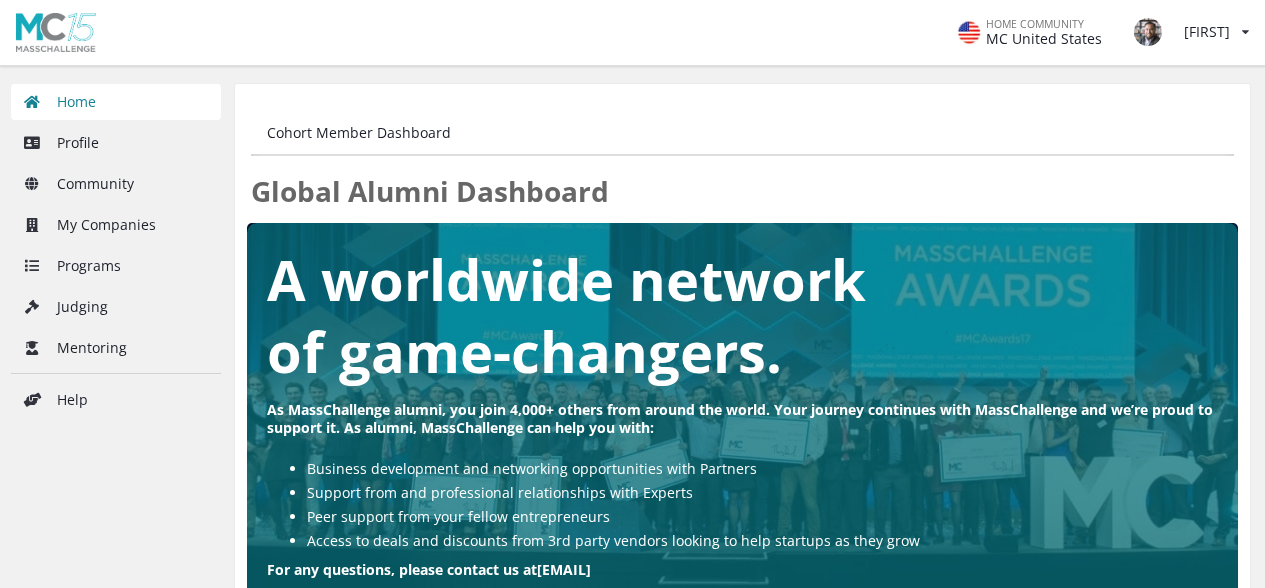 scroll, scrollTop: 0, scrollLeft: 0, axis: both 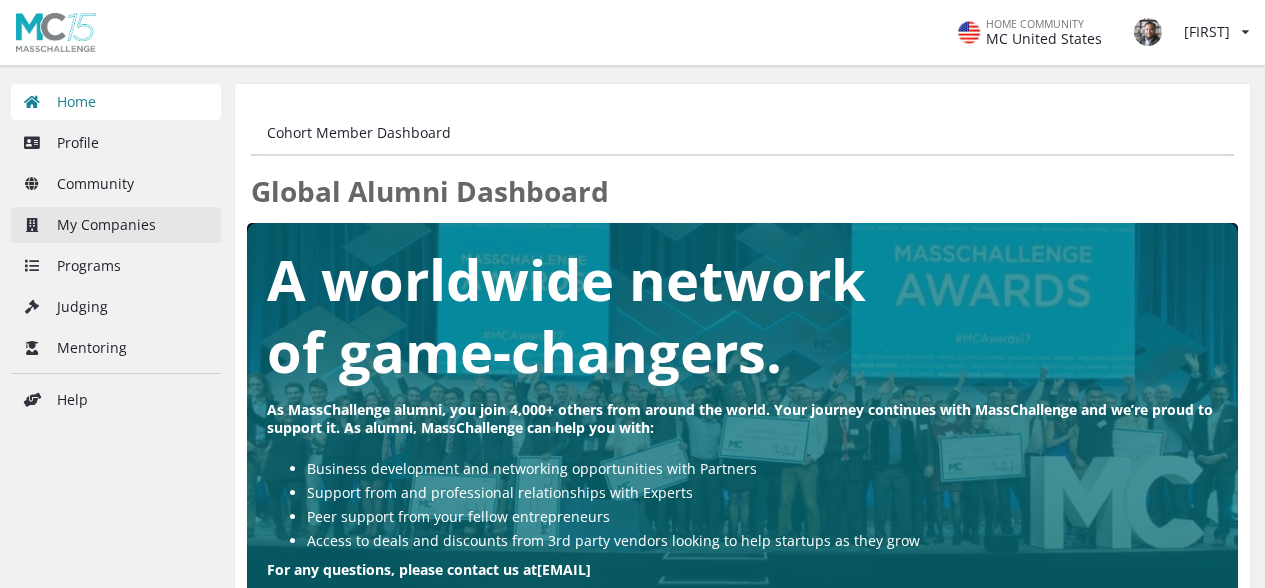 click on "My Companies" at bounding box center (116, 225) 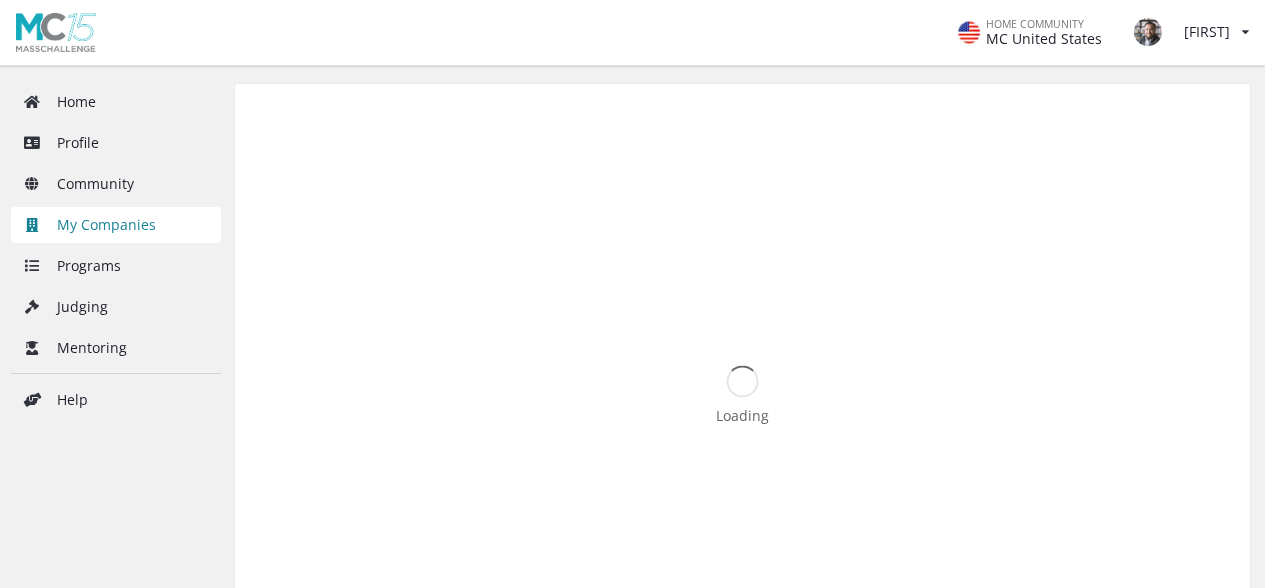 scroll, scrollTop: 0, scrollLeft: 0, axis: both 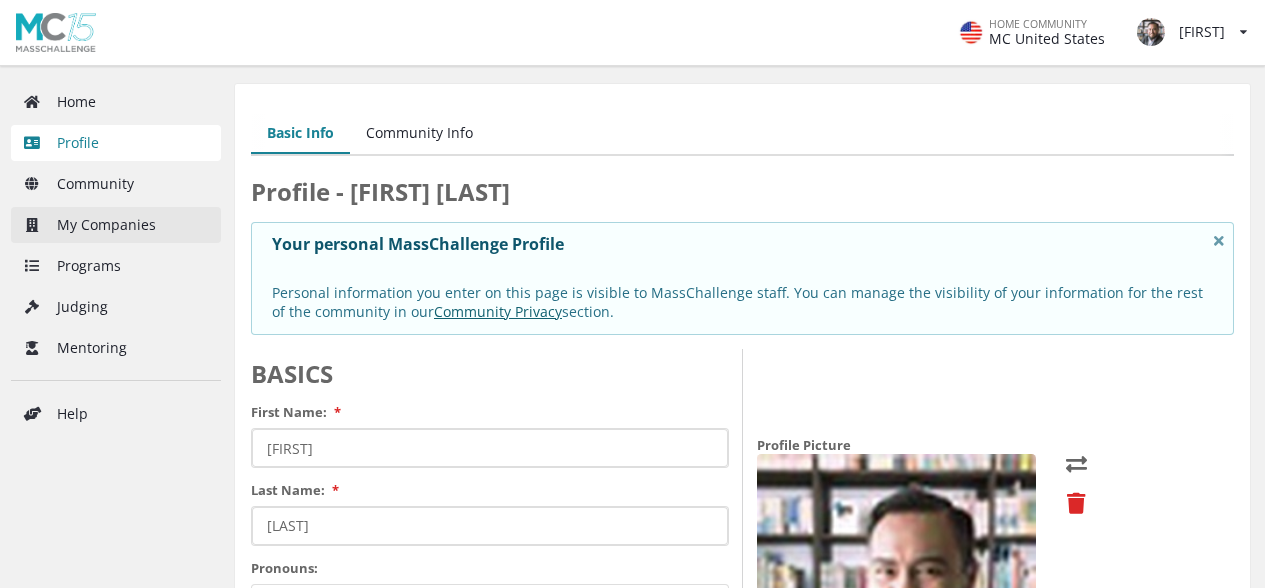 click on "My Companies" at bounding box center (116, 225) 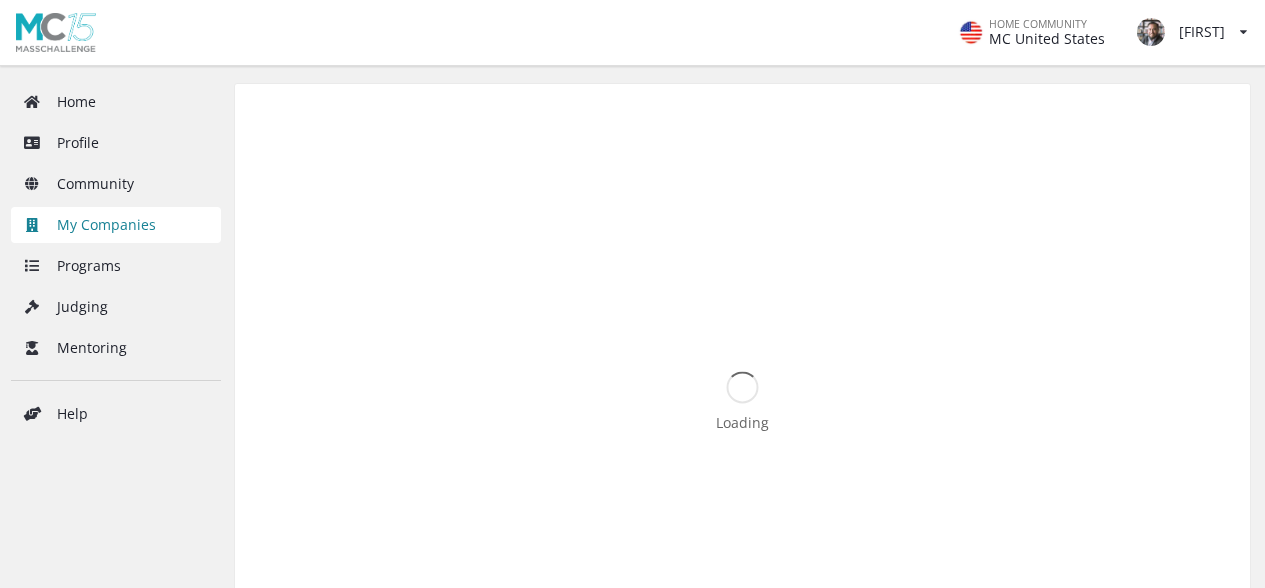 scroll, scrollTop: 0, scrollLeft: 0, axis: both 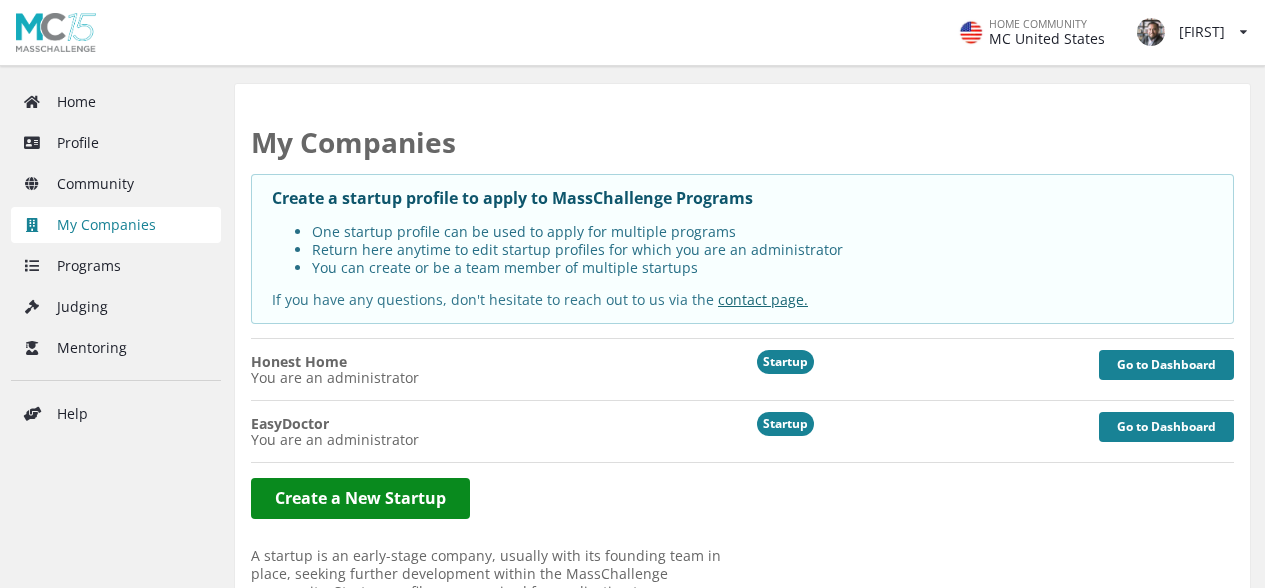 click on "EasyDoctor" at bounding box center [490, 362] 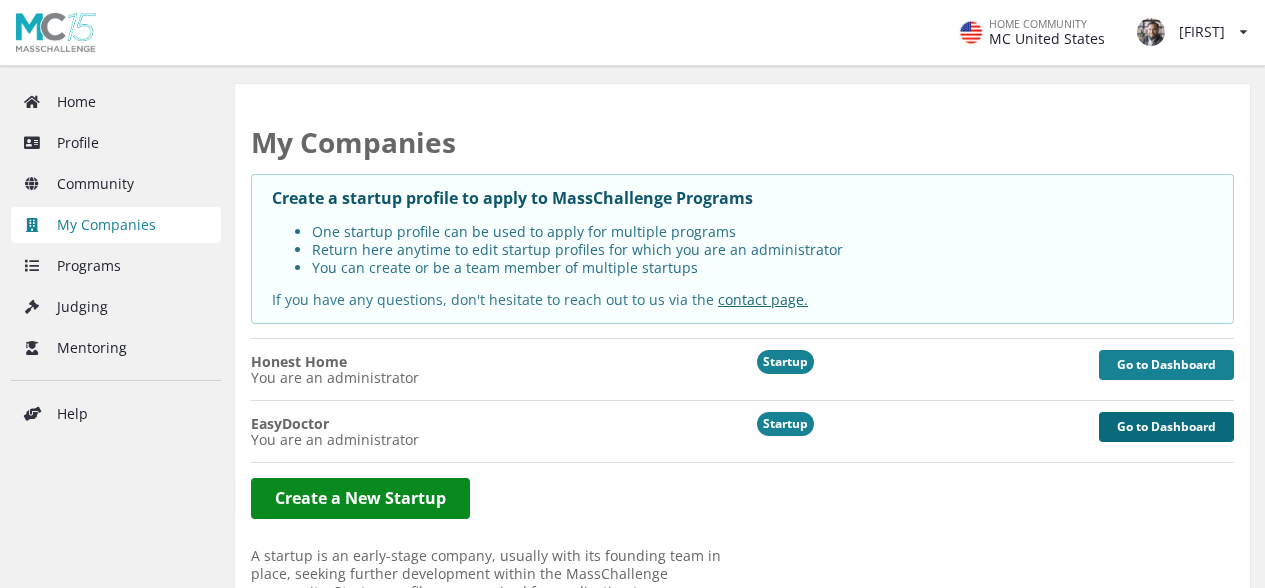 click on "Go to Dashboard" at bounding box center [1166, 427] 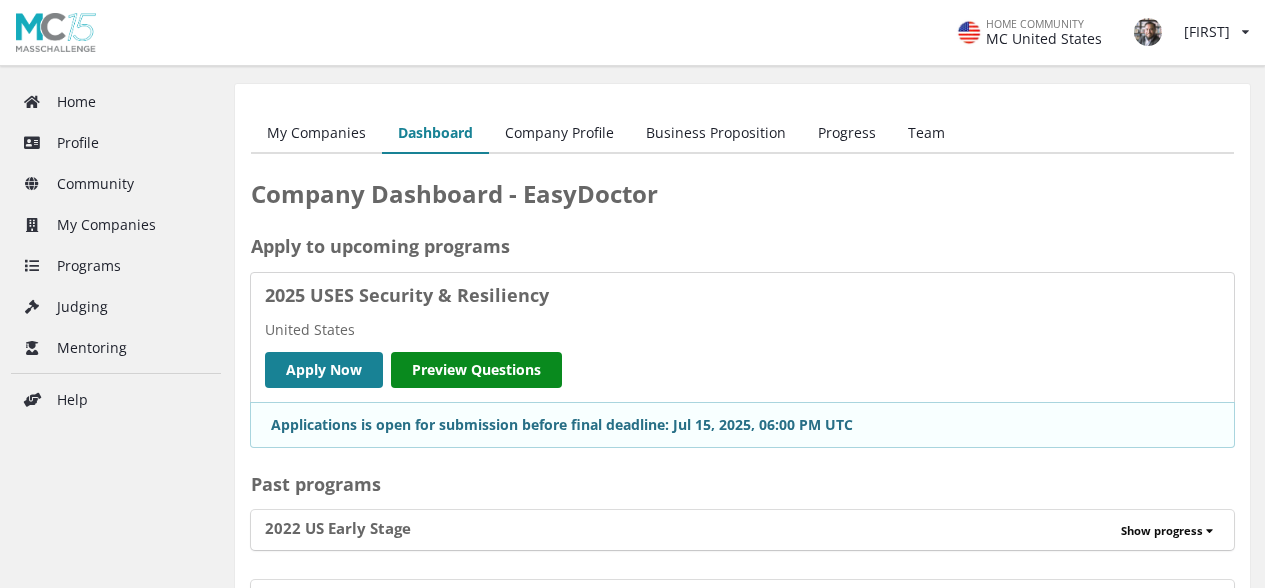 scroll, scrollTop: 0, scrollLeft: 0, axis: both 